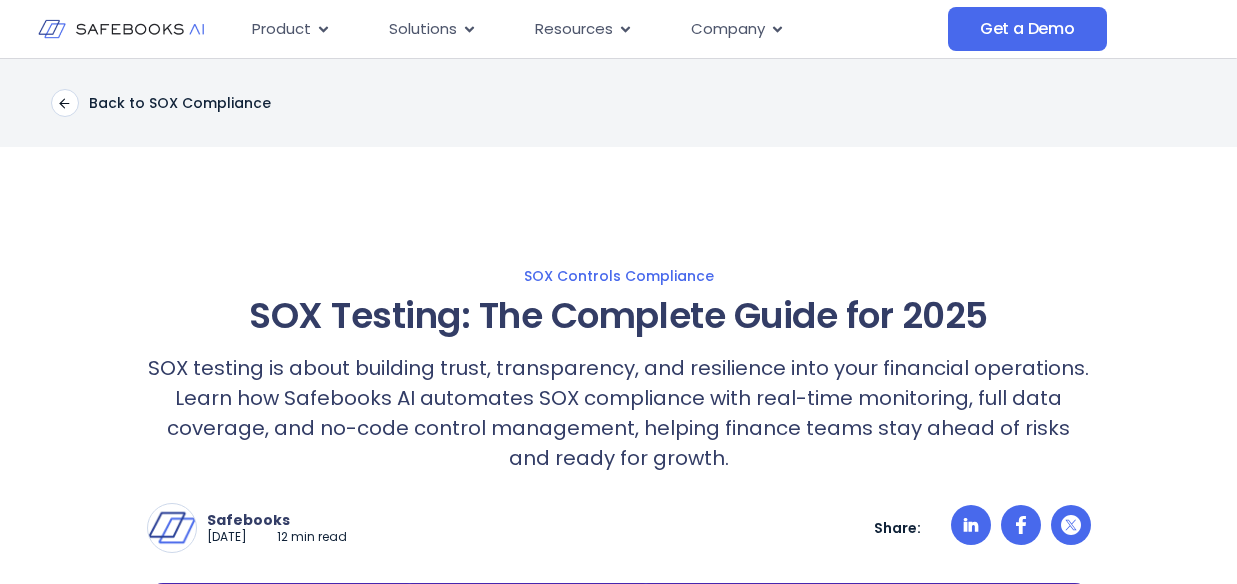 scroll, scrollTop: 0, scrollLeft: 0, axis: both 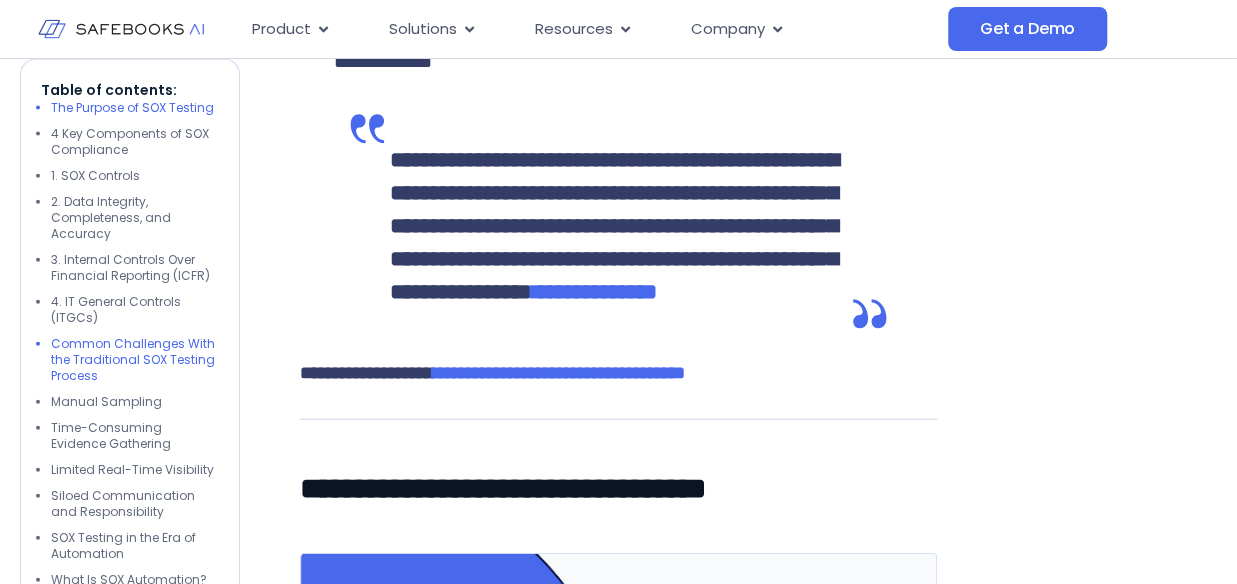 click on "Common Challenges With the Traditional SOX Testing Process" at bounding box center (135, 360) 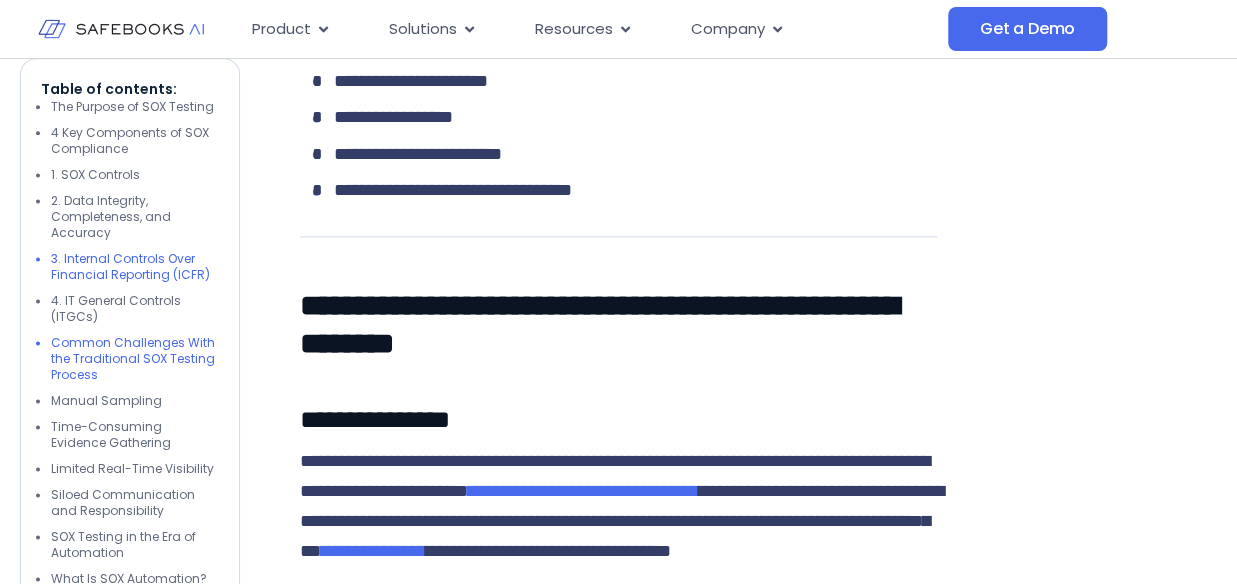 scroll, scrollTop: 5764, scrollLeft: 0, axis: vertical 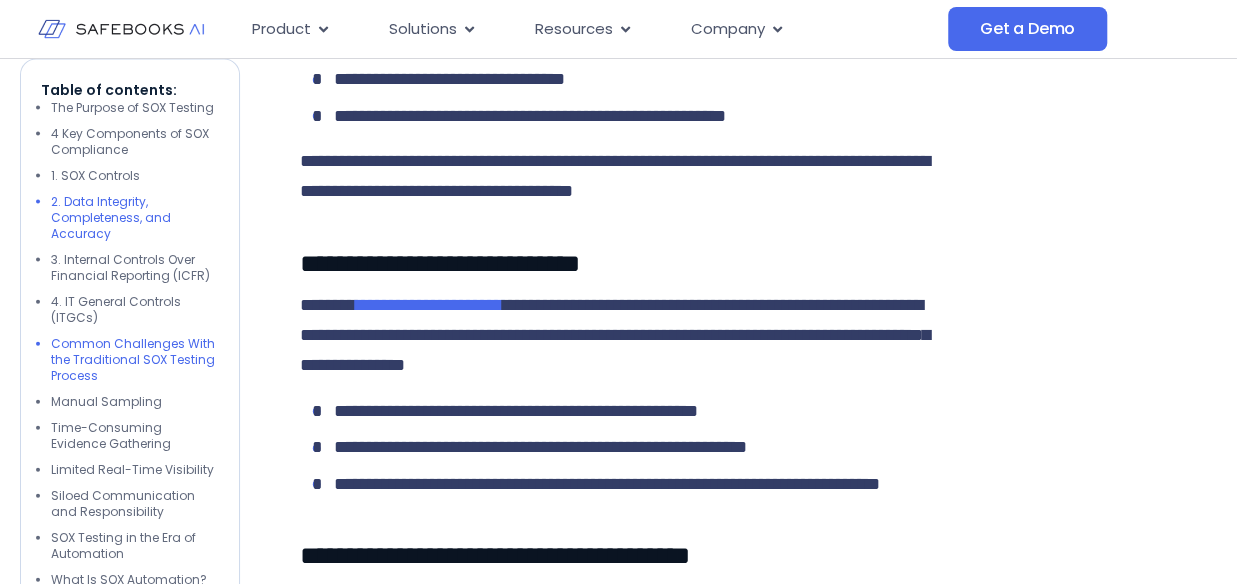 click on "2. Data Integrity, Completeness, and Accuracy" at bounding box center [135, 218] 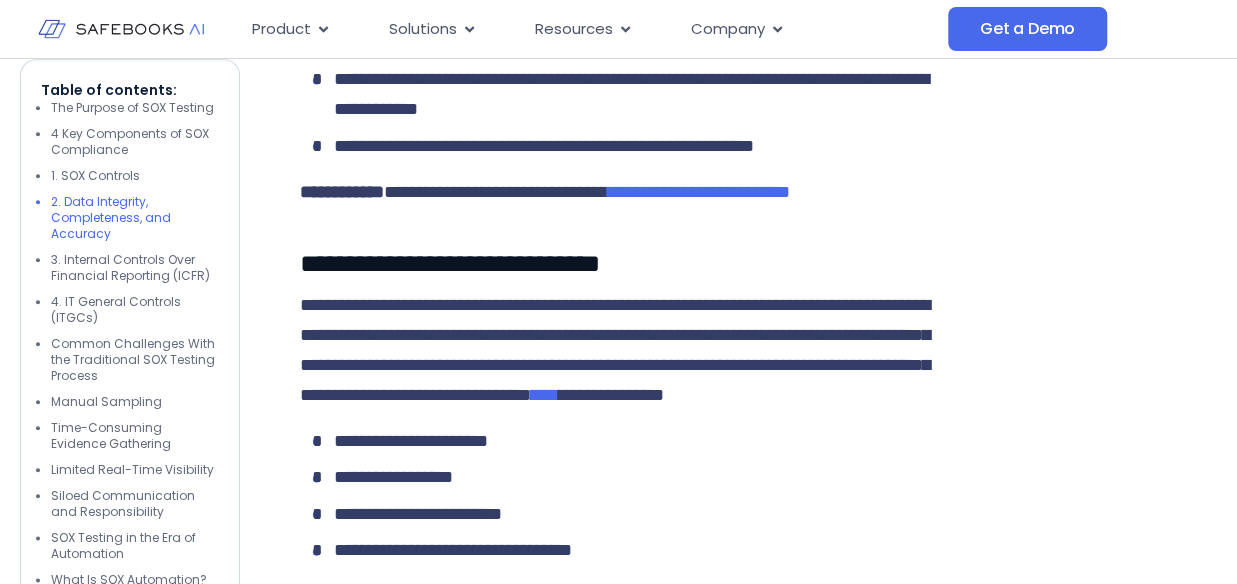 scroll, scrollTop: 4212, scrollLeft: 0, axis: vertical 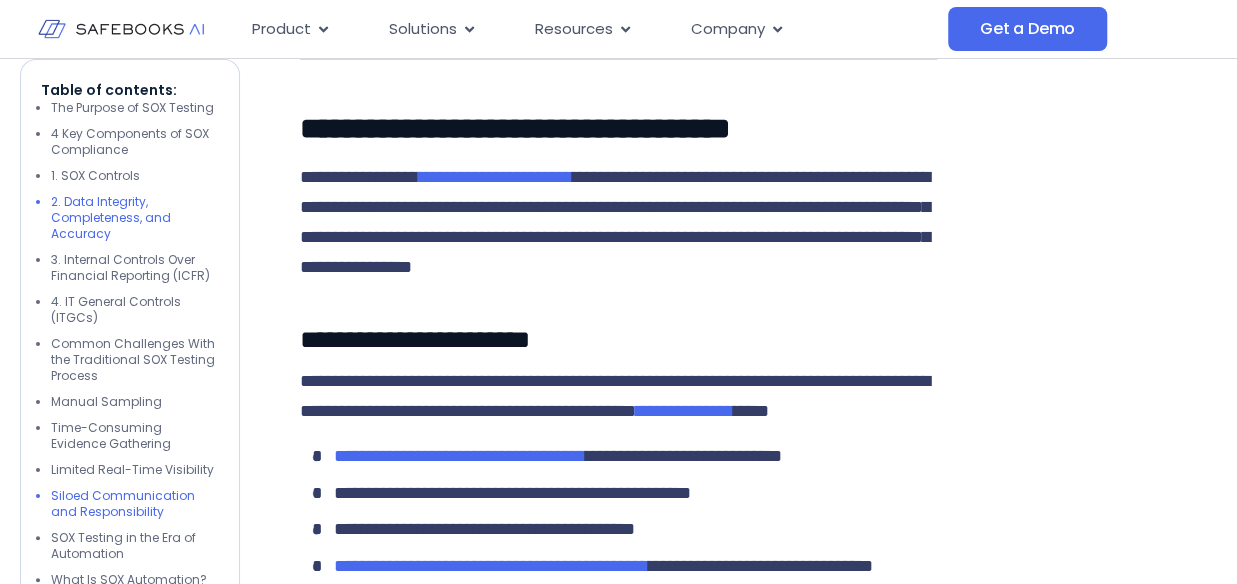 click on "2. Data Integrity, Completeness, and Accuracy" at bounding box center [135, 218] 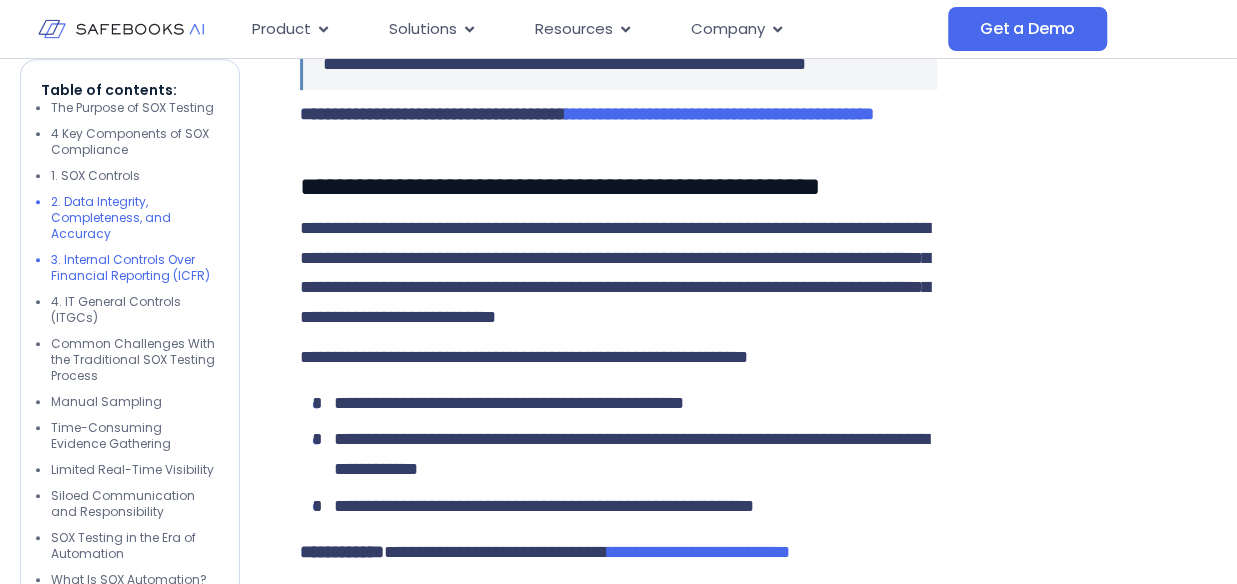 click on "3. Internal Controls Over Financial Reporting (ICFR)" at bounding box center [135, 268] 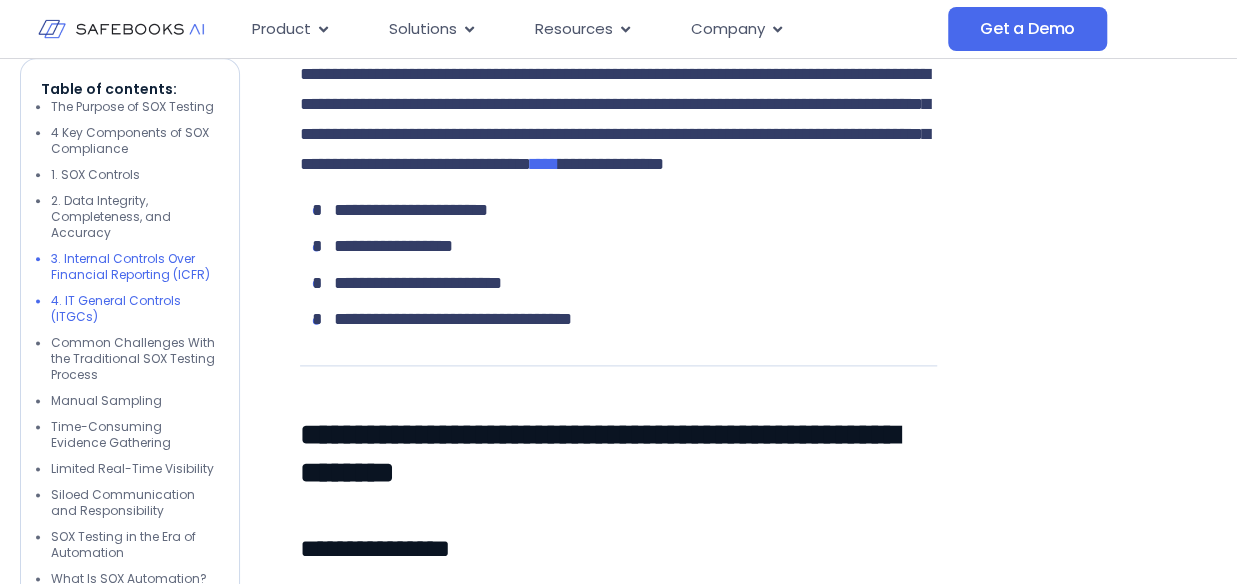 click on "4. IT General Controls (ITGCs)" at bounding box center (135, 310) 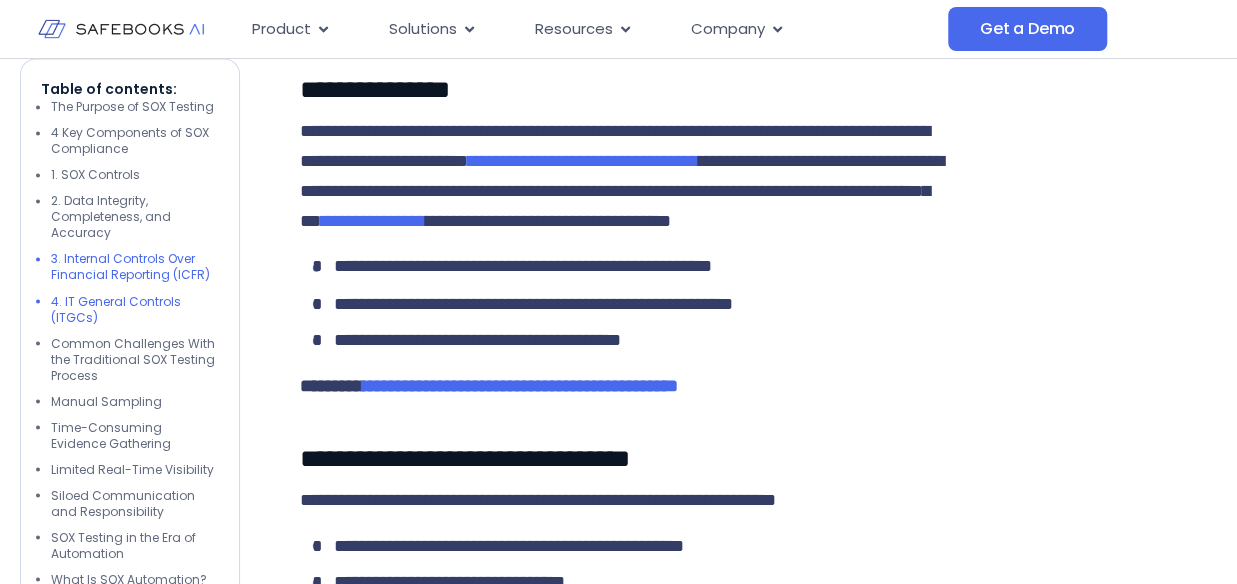 scroll, scrollTop: 5335, scrollLeft: 0, axis: vertical 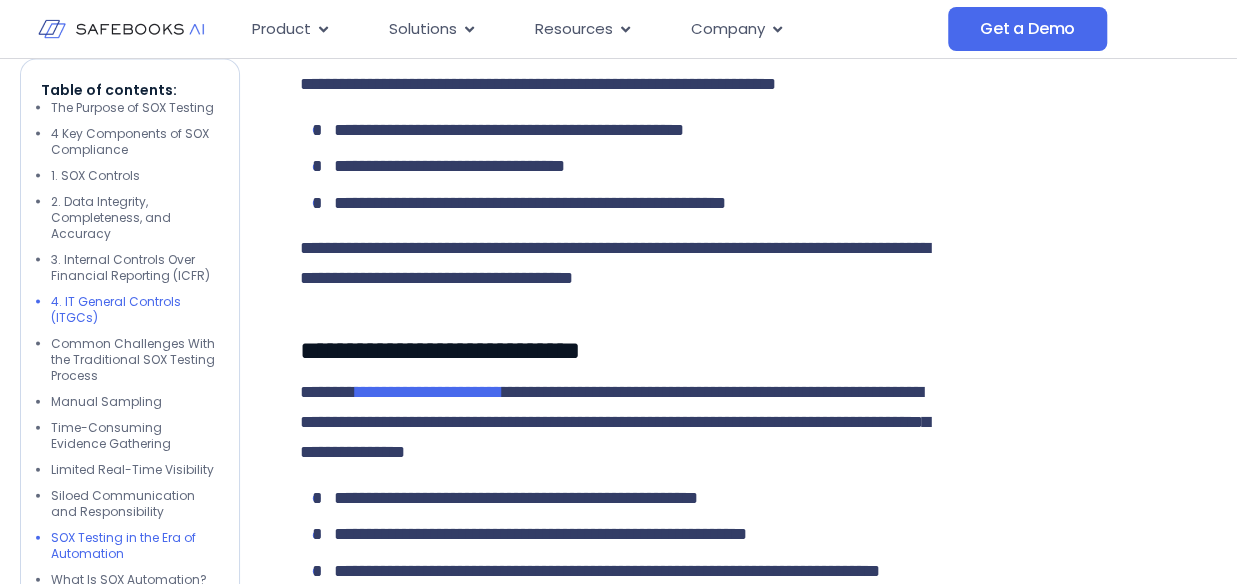 click on "SOX Testing in the Era of Automation" at bounding box center (135, 546) 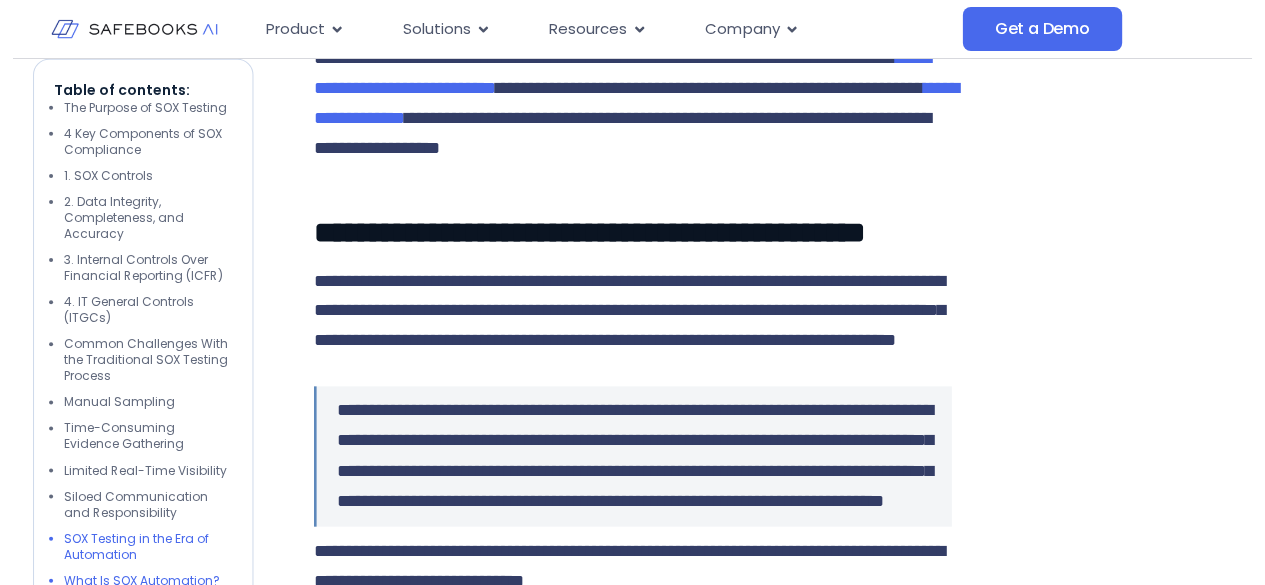 scroll, scrollTop: 8414, scrollLeft: 0, axis: vertical 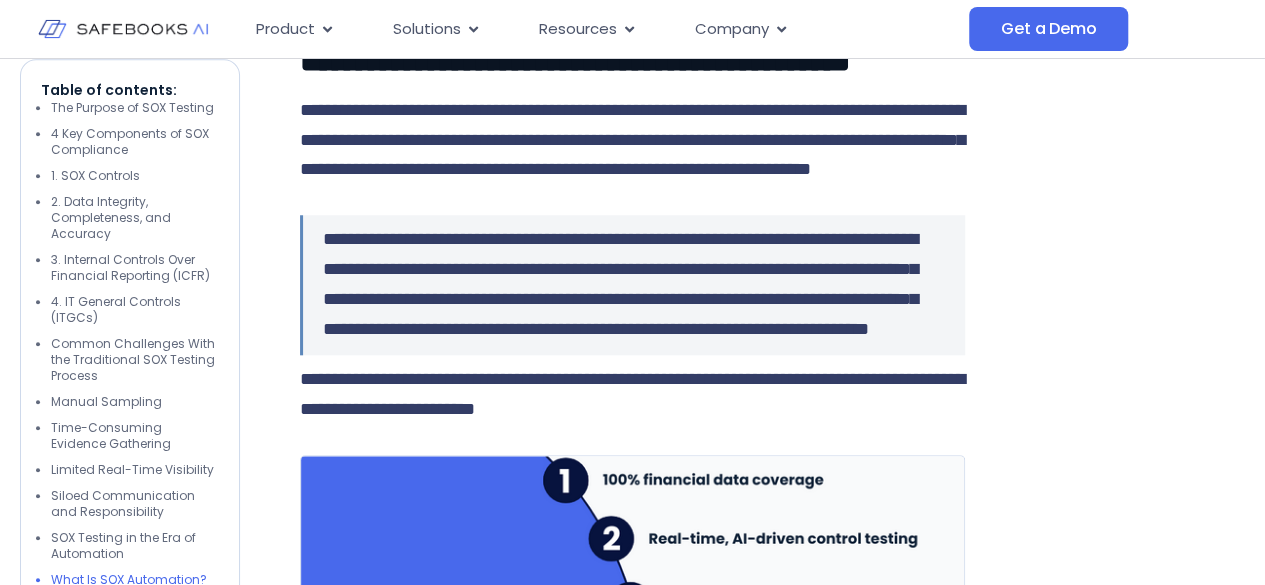 click at bounding box center [1135, -676] 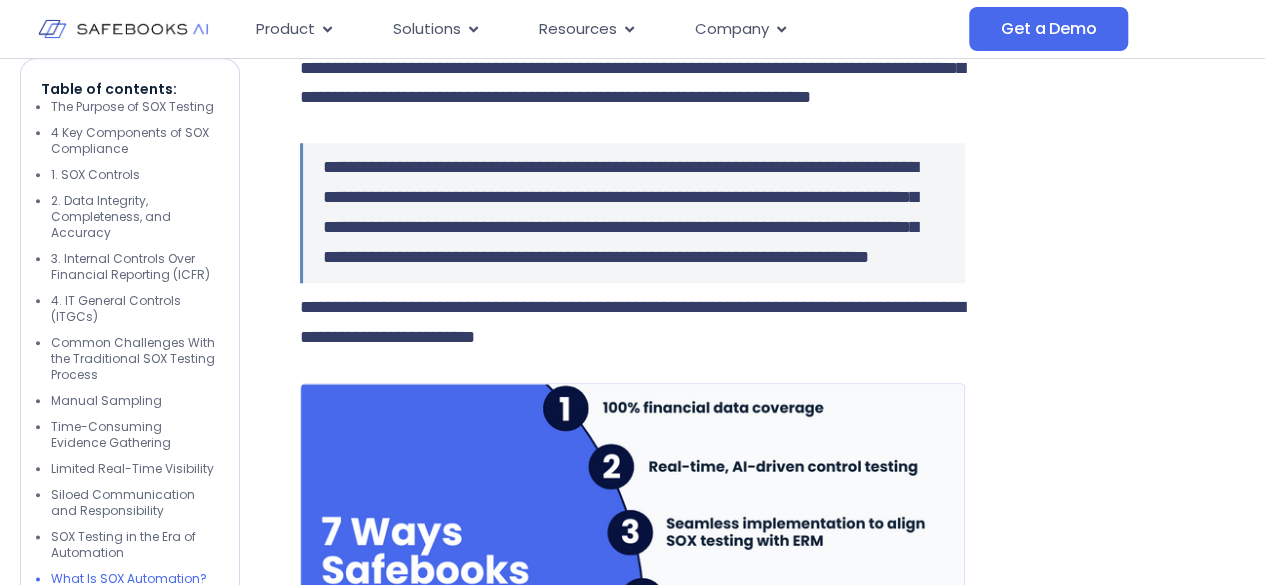 scroll, scrollTop: 8494, scrollLeft: 0, axis: vertical 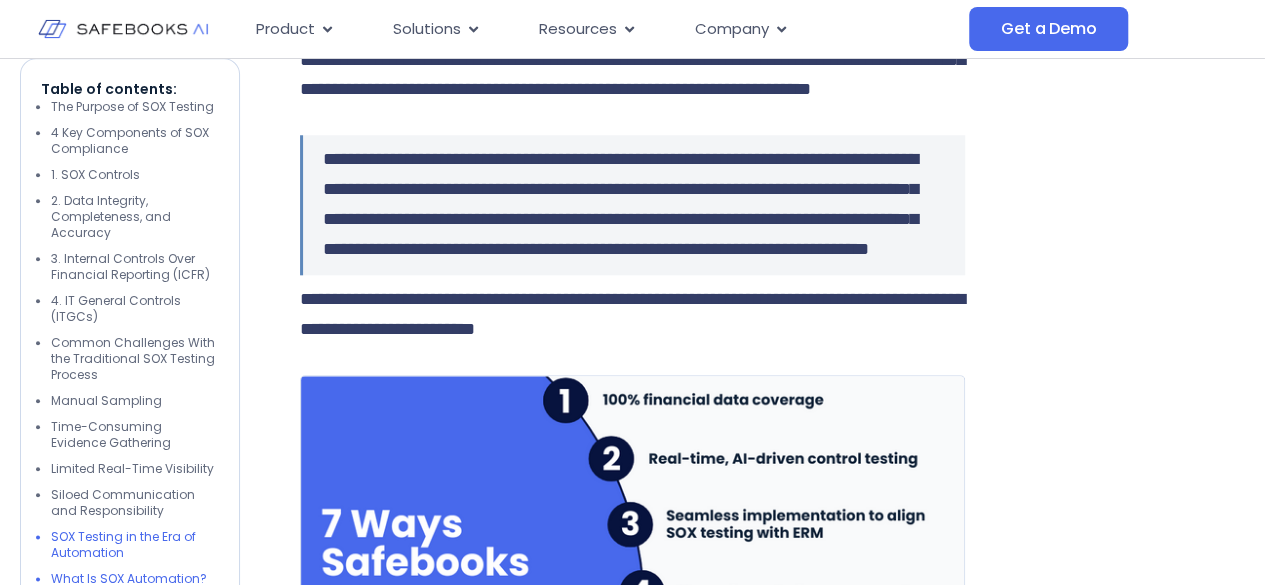 click on "SOX Testing in the Era of Automation" at bounding box center (135, 546) 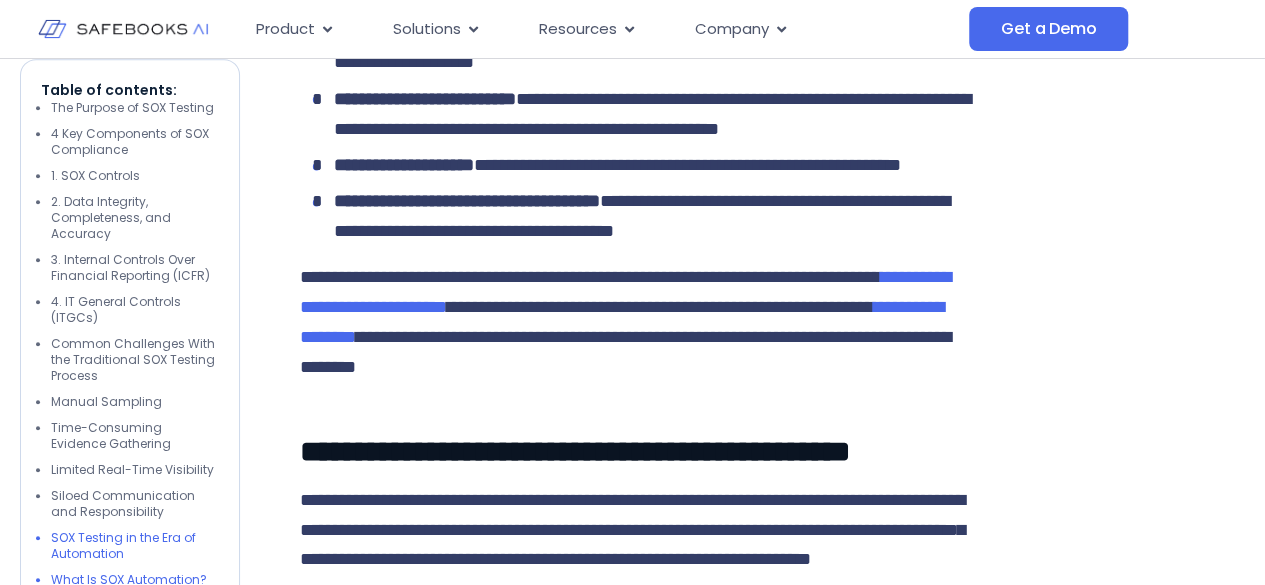 scroll, scrollTop: 7978, scrollLeft: 0, axis: vertical 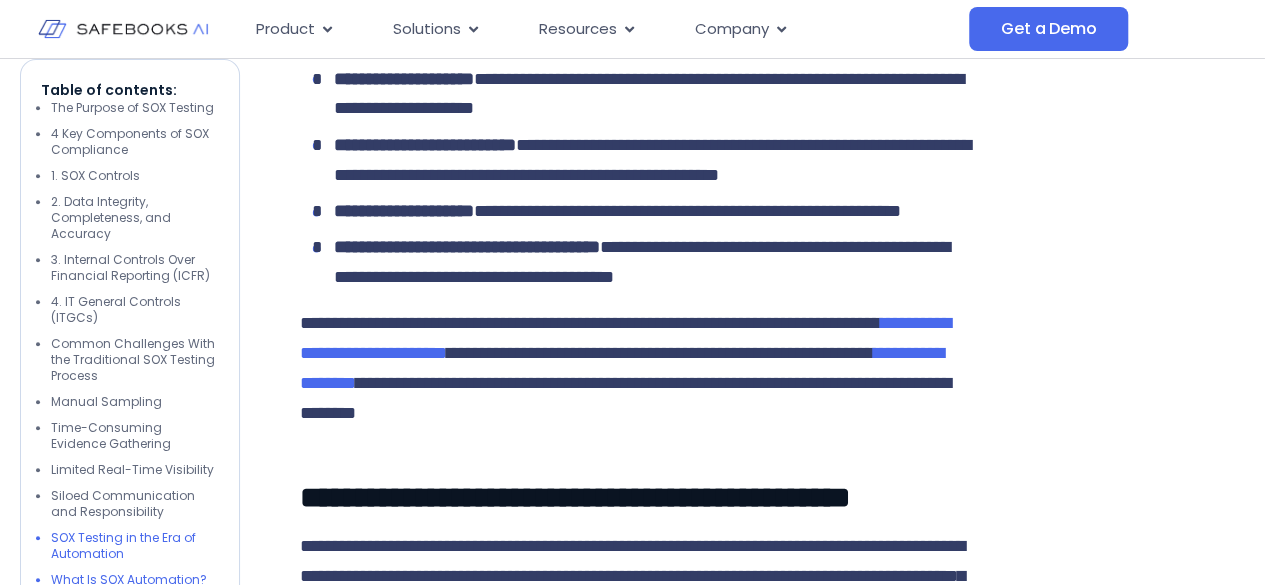 click on "What Is SOX Automation?" at bounding box center [135, 580] 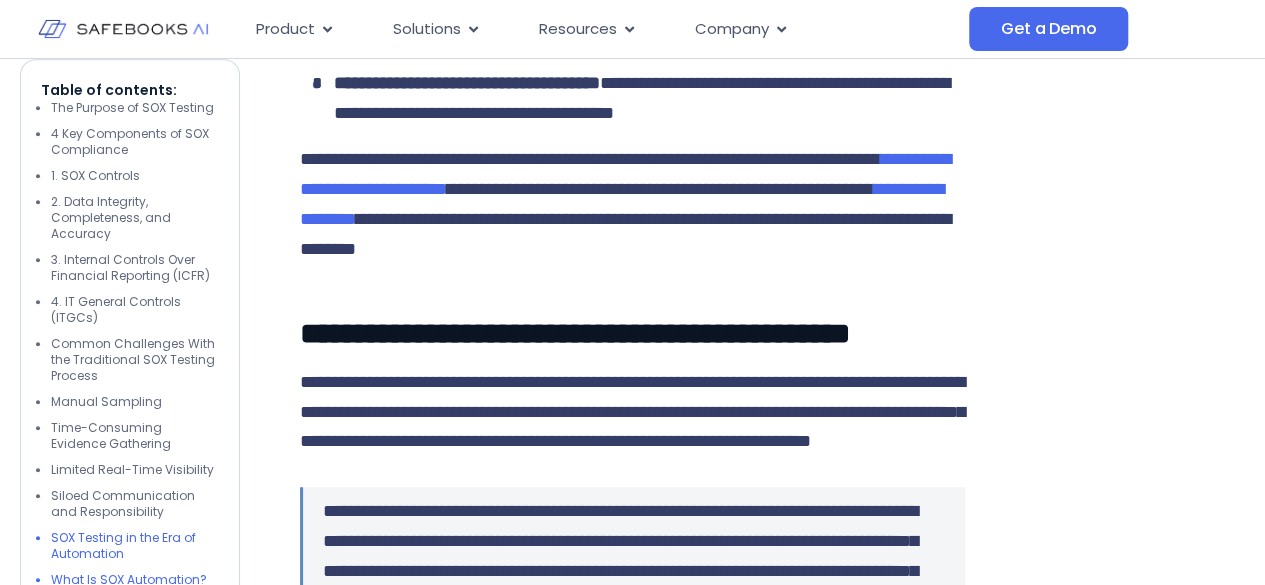 scroll, scrollTop: 8190, scrollLeft: 0, axis: vertical 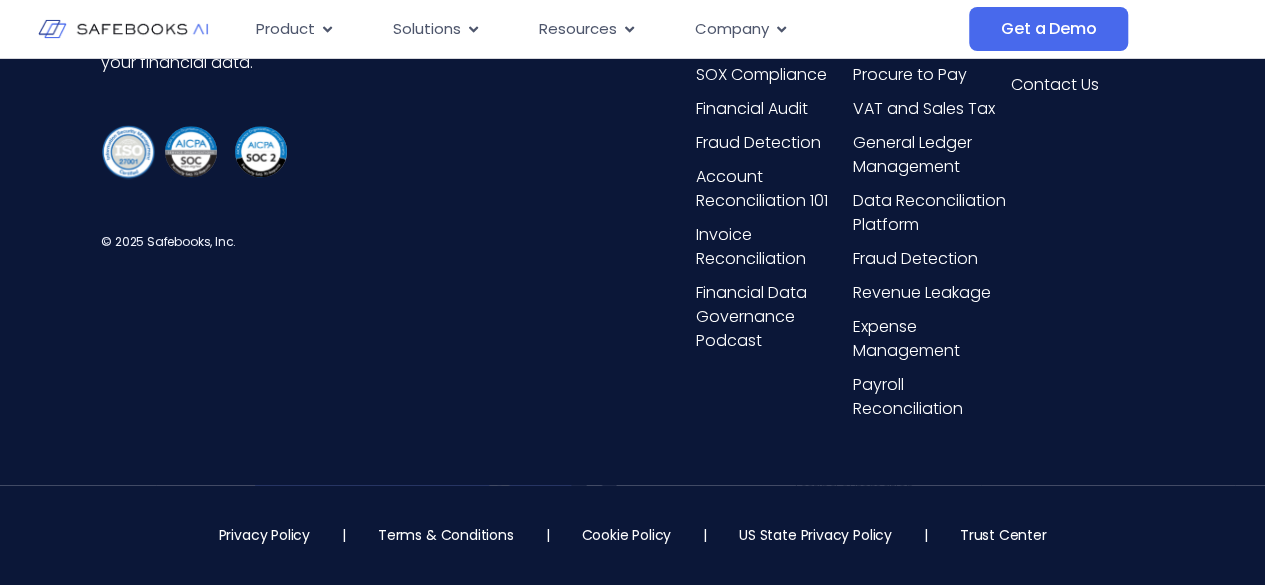 click at bounding box center (632, -898) 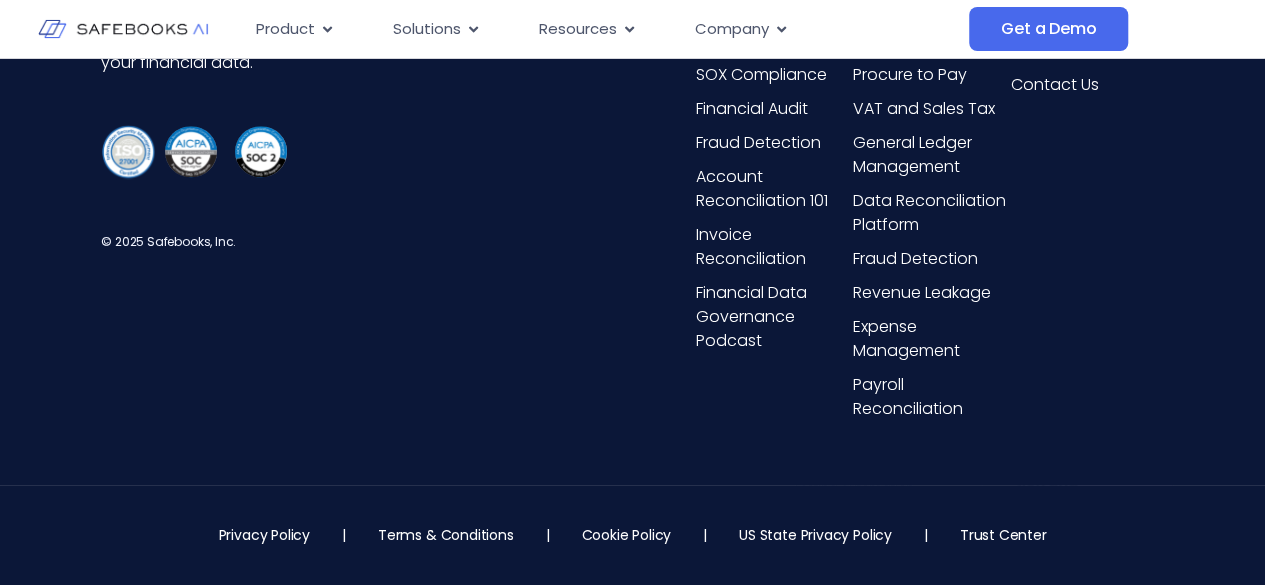 type on "**********" 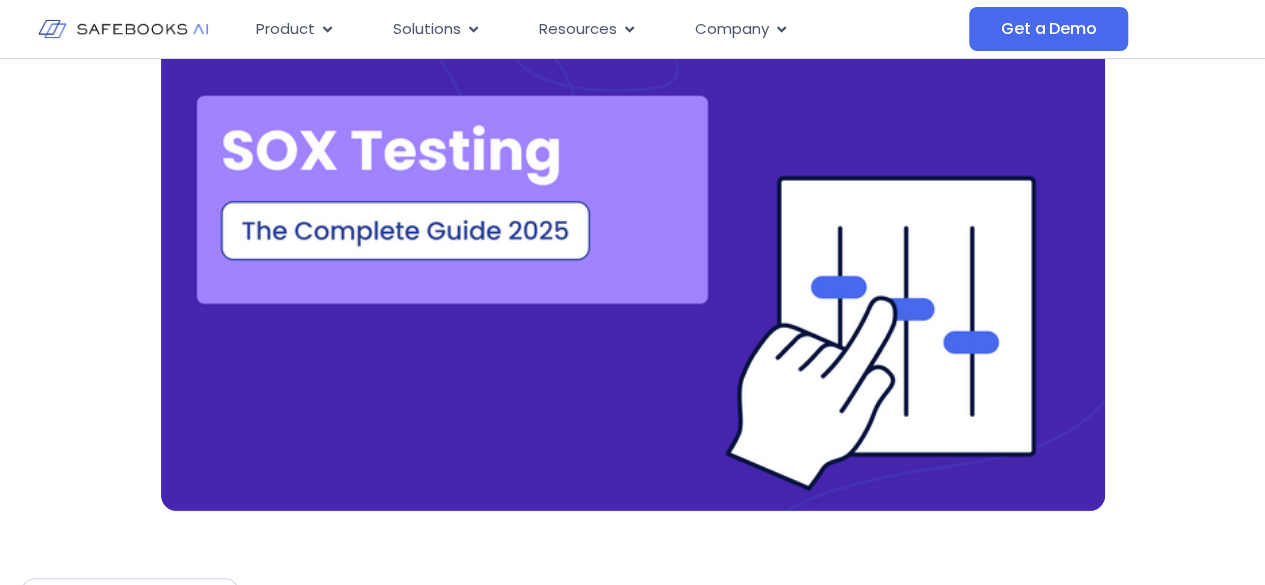 scroll, scrollTop: 0, scrollLeft: 0, axis: both 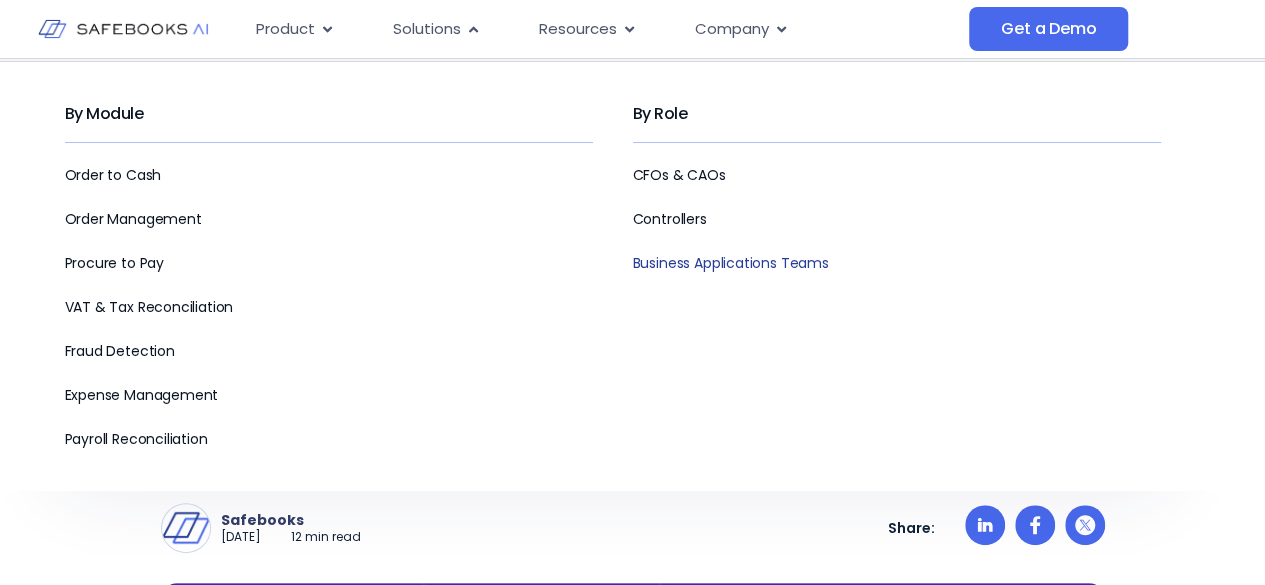 click on "Business Applications Teams" at bounding box center [731, 263] 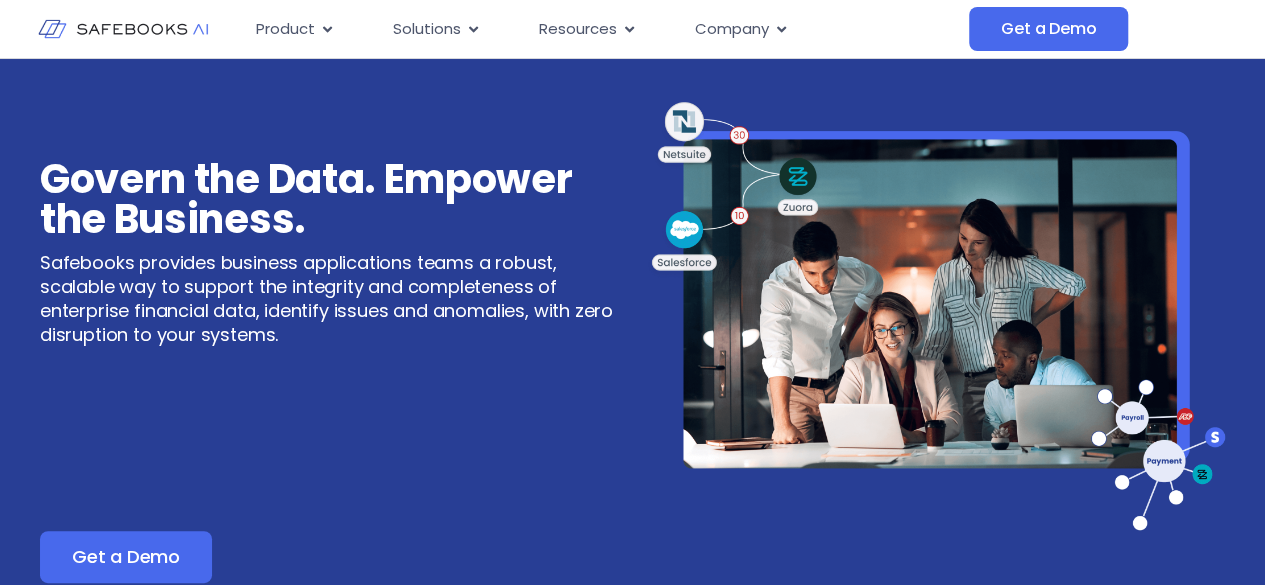 scroll, scrollTop: 40, scrollLeft: 0, axis: vertical 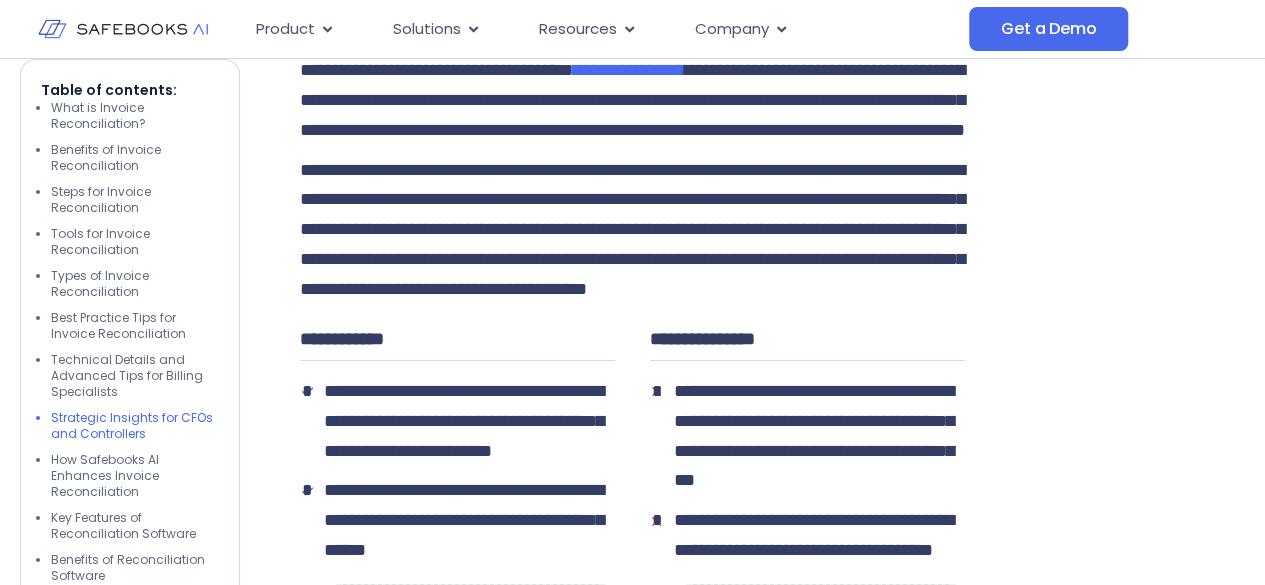 click on "Strategic Insights for CFOs and Controllers" at bounding box center (135, 426) 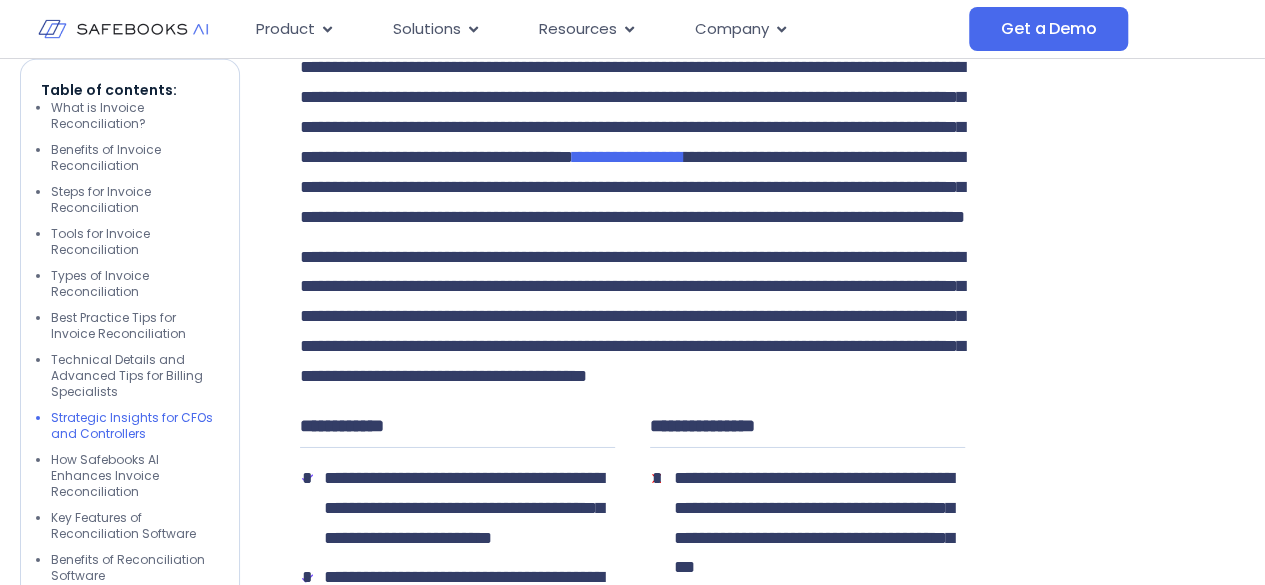 scroll, scrollTop: 6983, scrollLeft: 0, axis: vertical 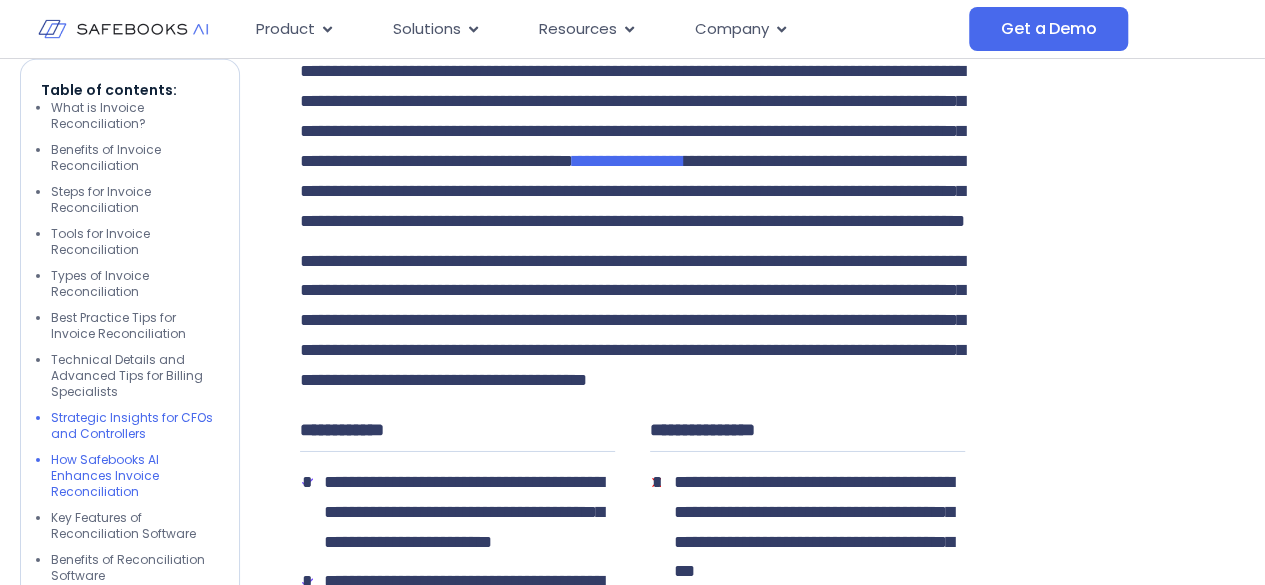 click on "How Safebooks AI Enhances Invoice Reconciliation" at bounding box center (135, 476) 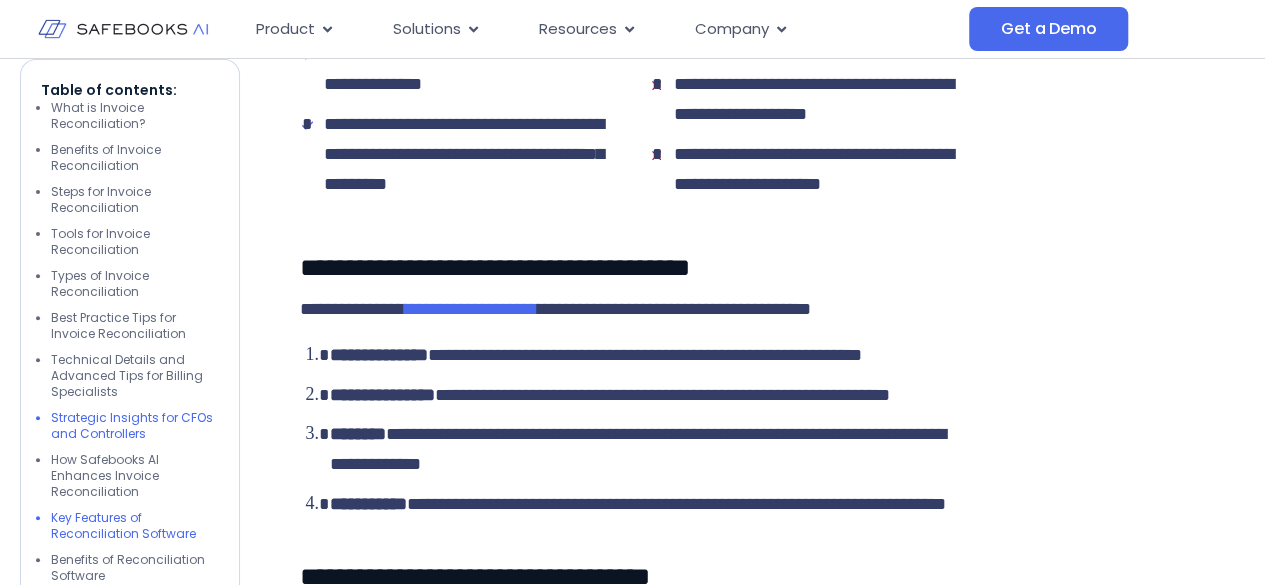scroll, scrollTop: 7906, scrollLeft: 0, axis: vertical 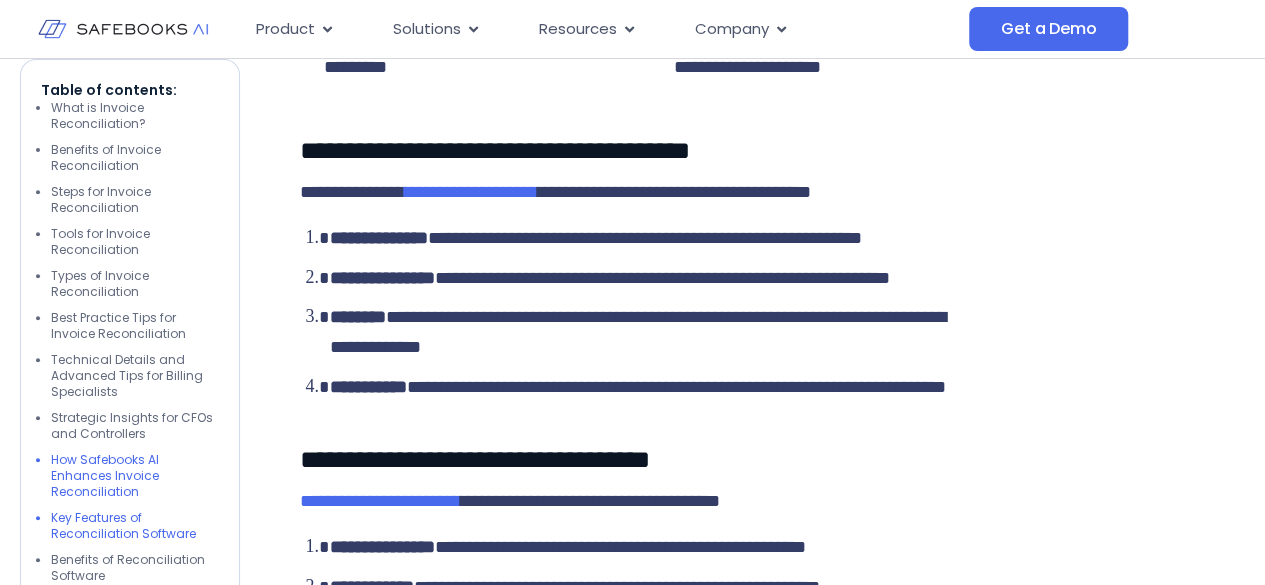 click on "Key Features of Reconciliation Software" at bounding box center (135, 526) 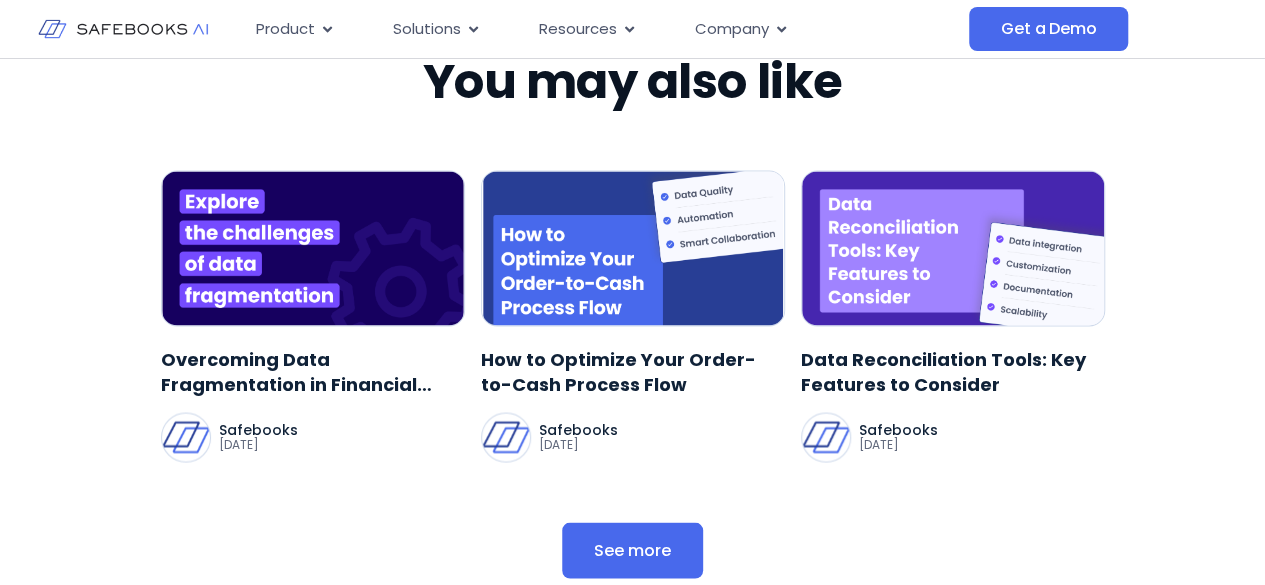 click on "What is Invoice Reconciliation?" at bounding box center (135, -495) 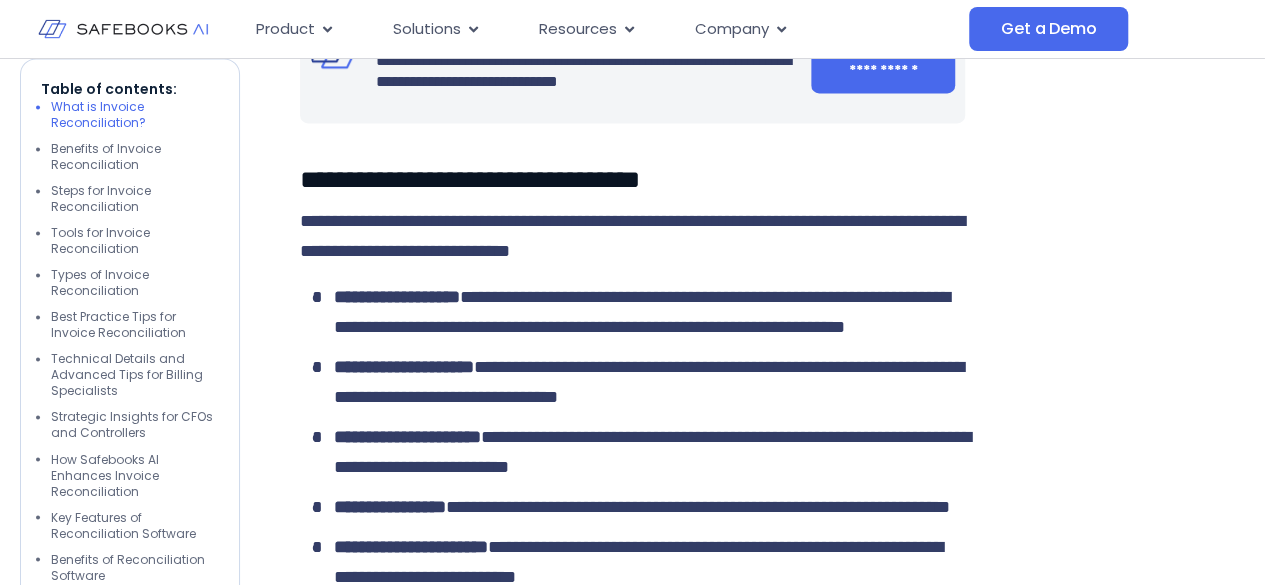 scroll, scrollTop: 1105, scrollLeft: 0, axis: vertical 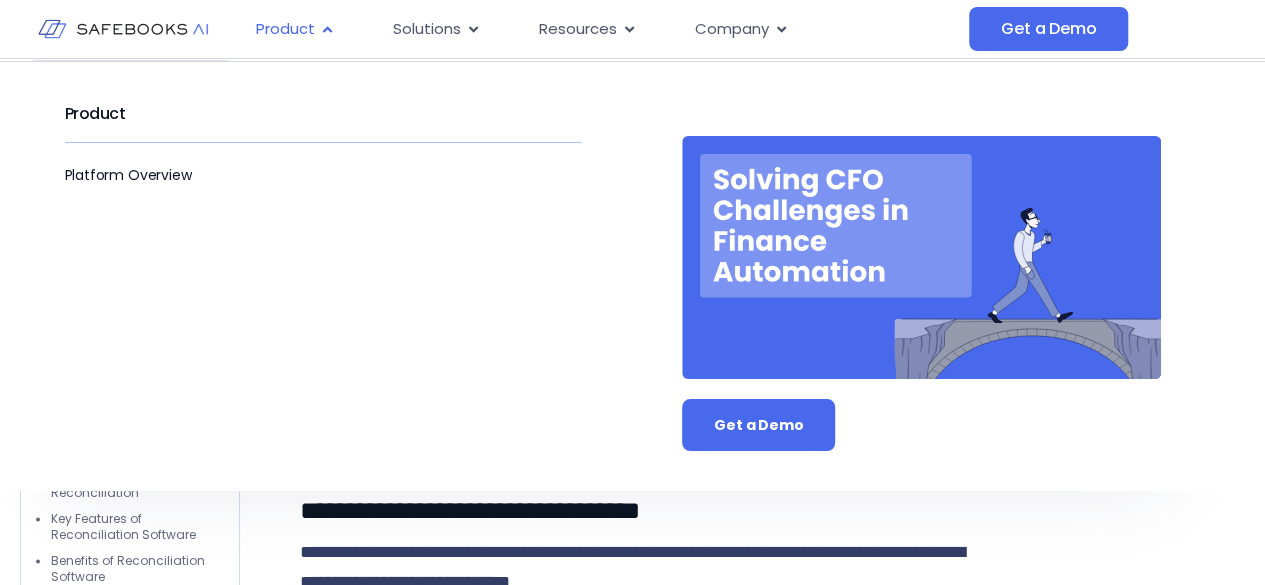 click 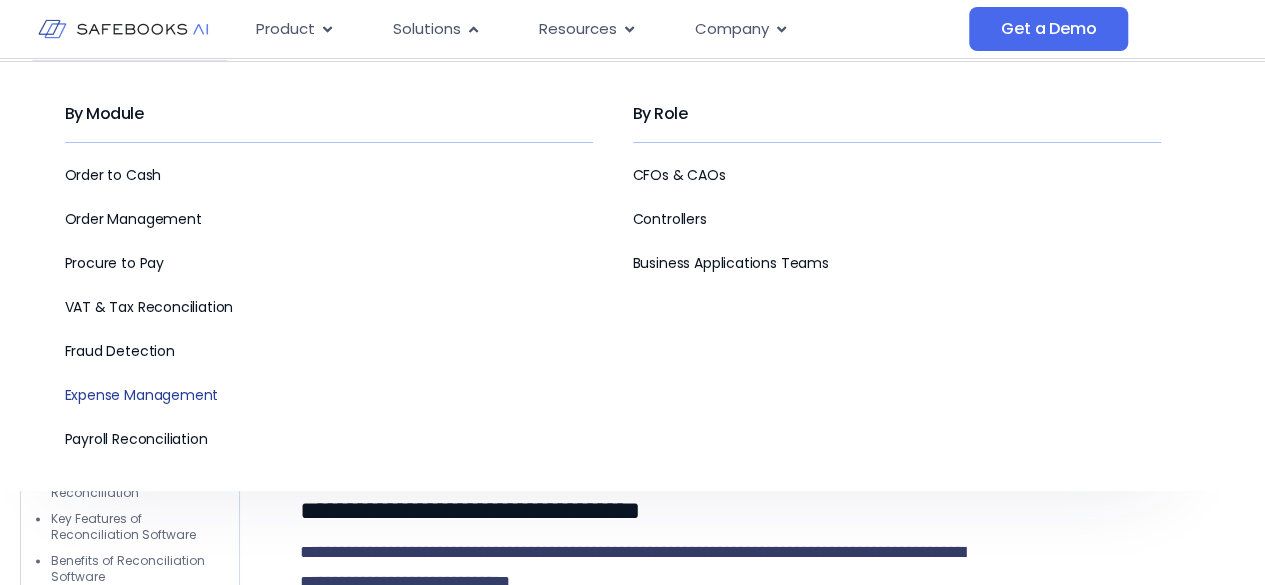 click on "Expense Management" at bounding box center (142, 395) 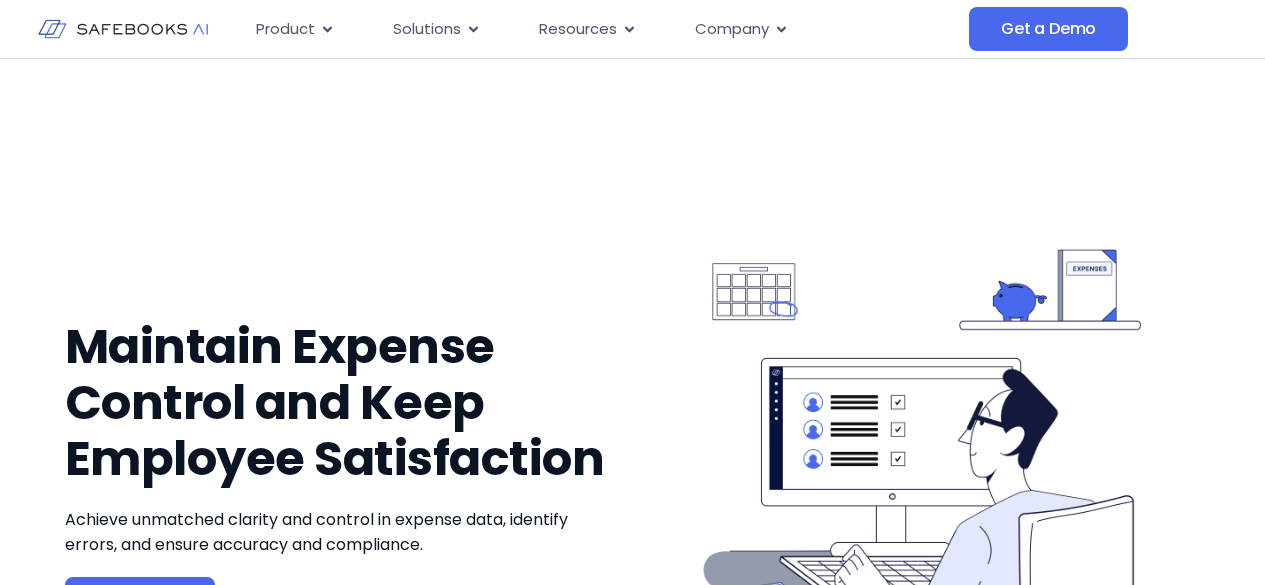 scroll, scrollTop: 0, scrollLeft: 0, axis: both 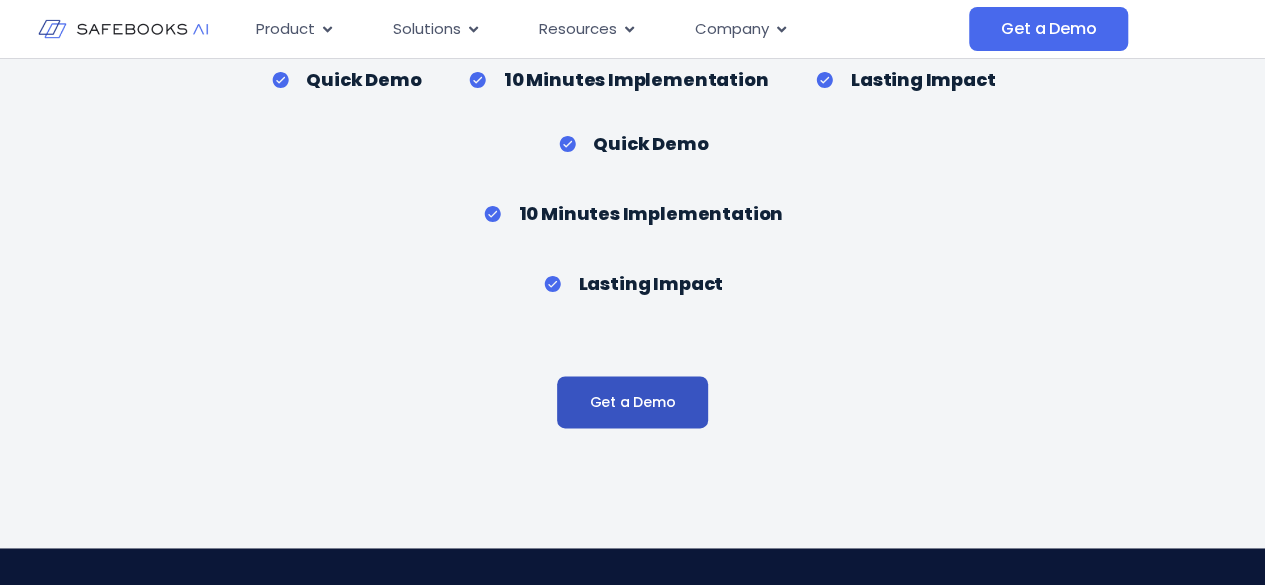 click on "Get a Demo" at bounding box center [632, 402] 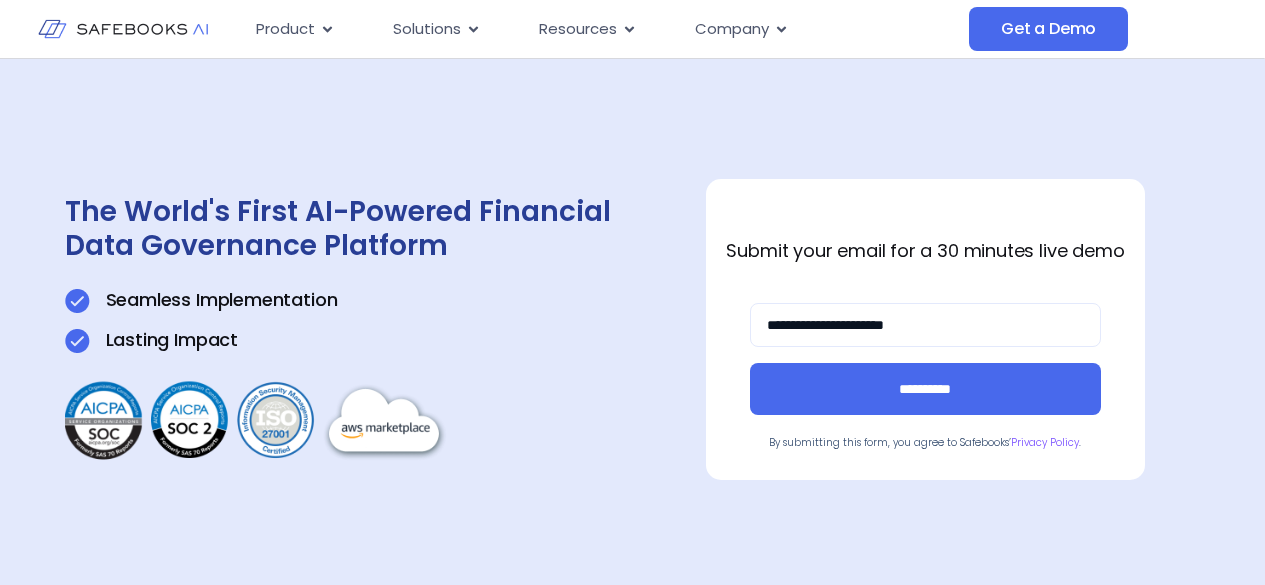 scroll, scrollTop: 0, scrollLeft: 0, axis: both 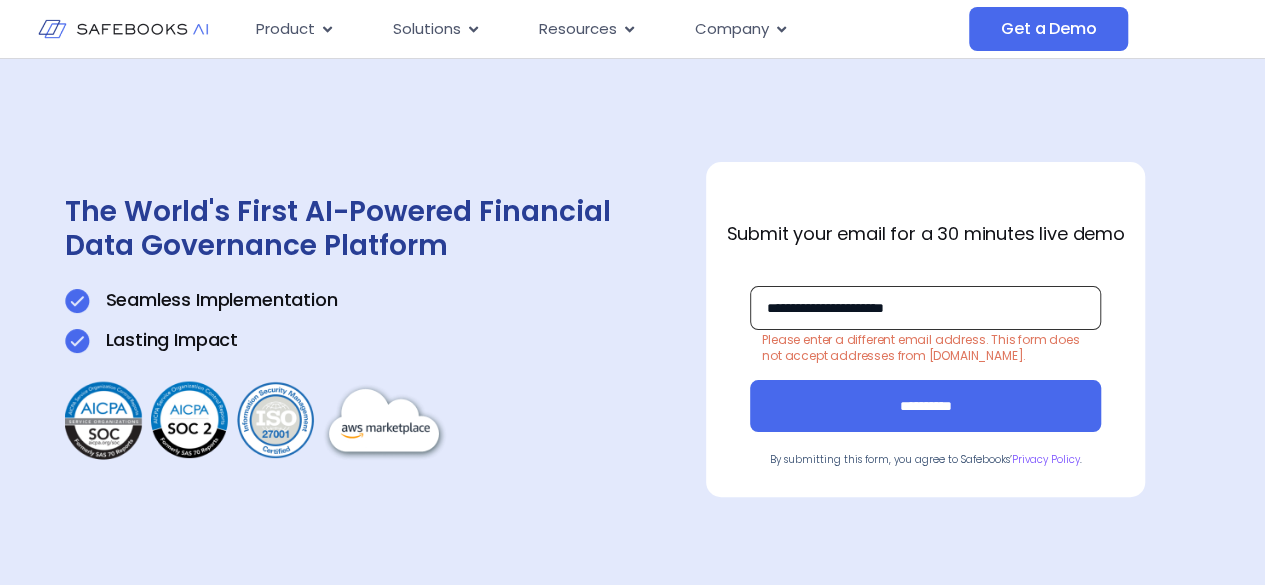 click on "**********" at bounding box center (925, 308) 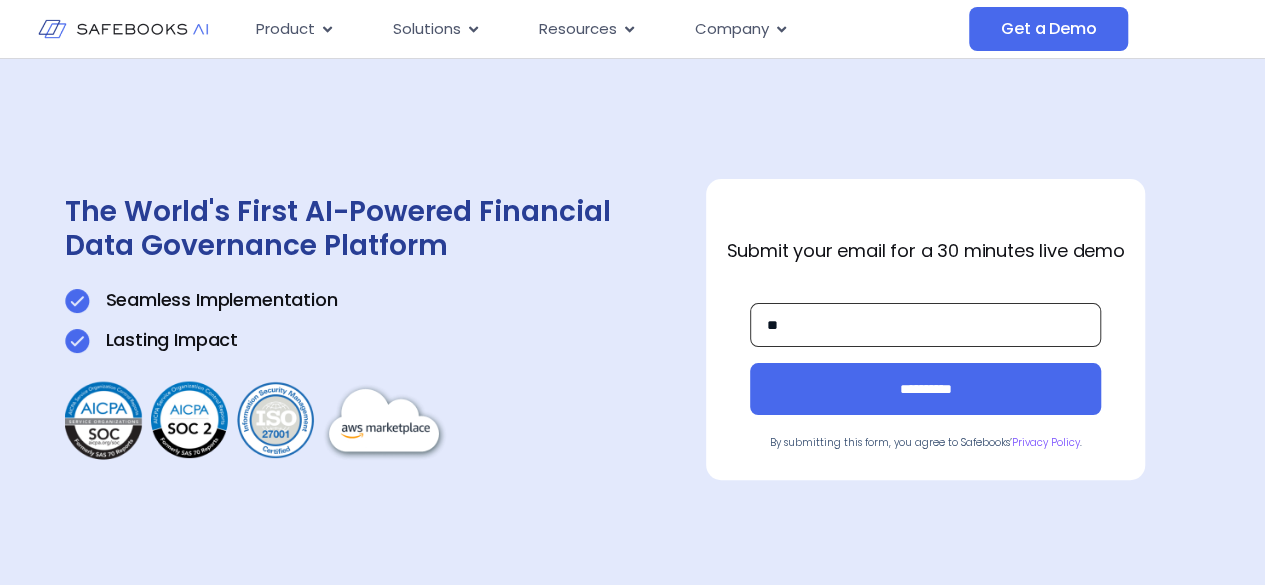 type on "*" 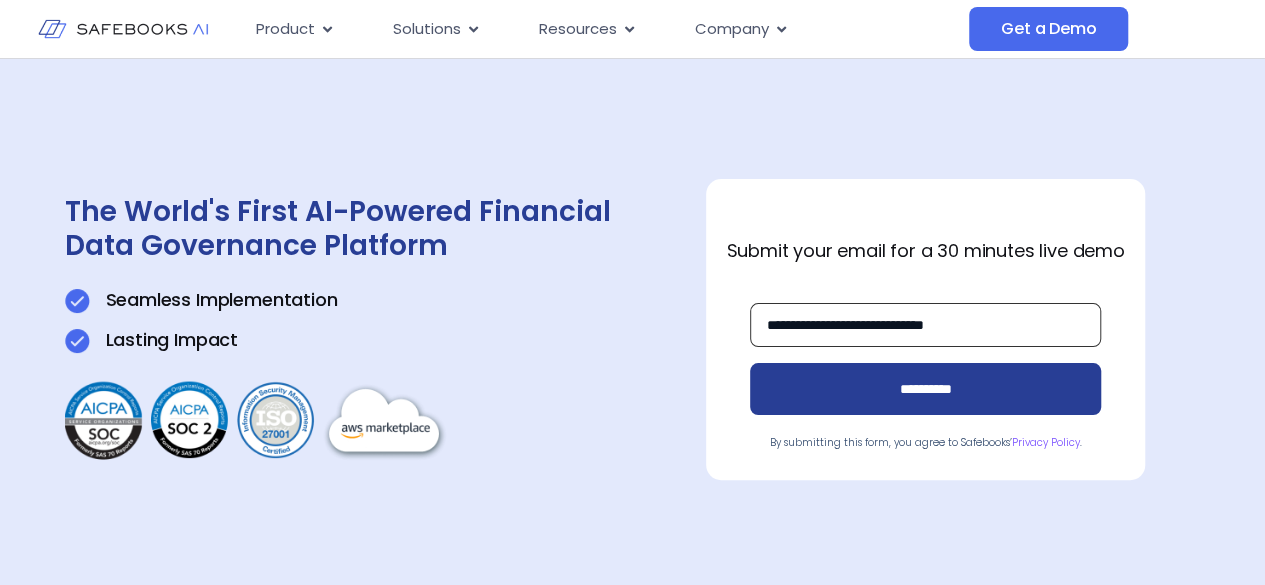 type on "**********" 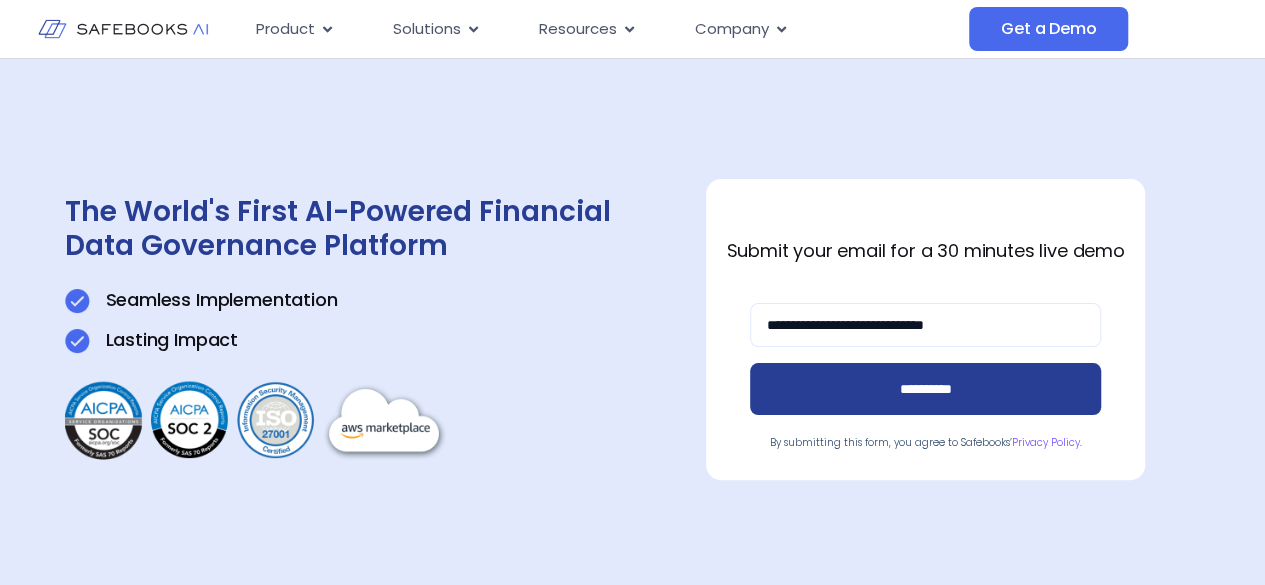 click on "**********" at bounding box center [925, 389] 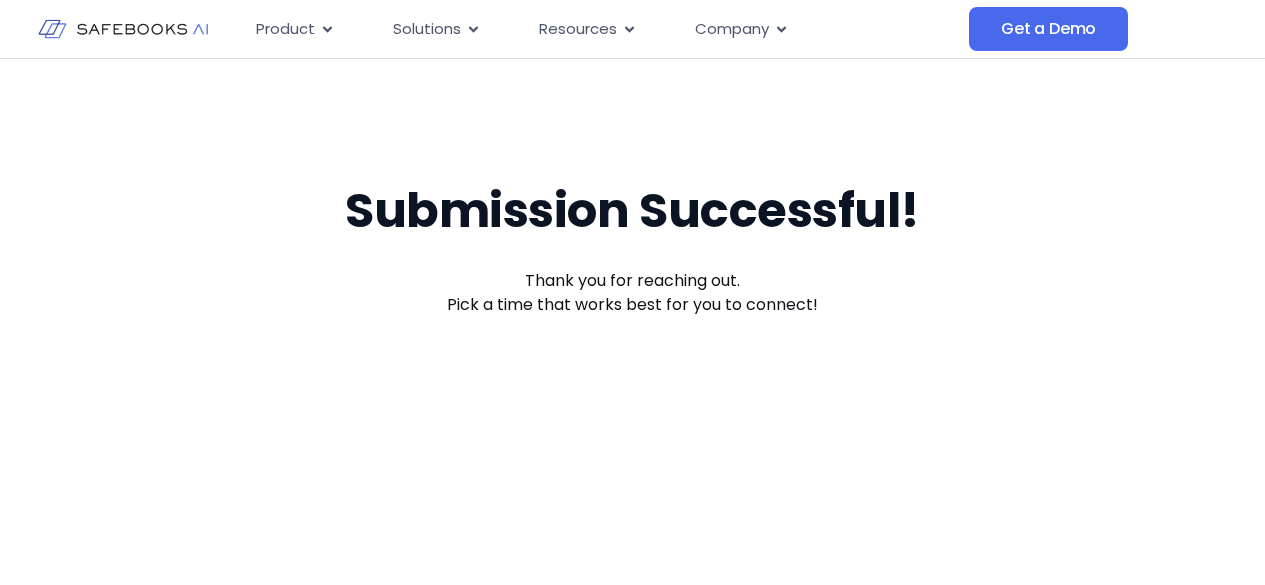 scroll, scrollTop: 0, scrollLeft: 0, axis: both 